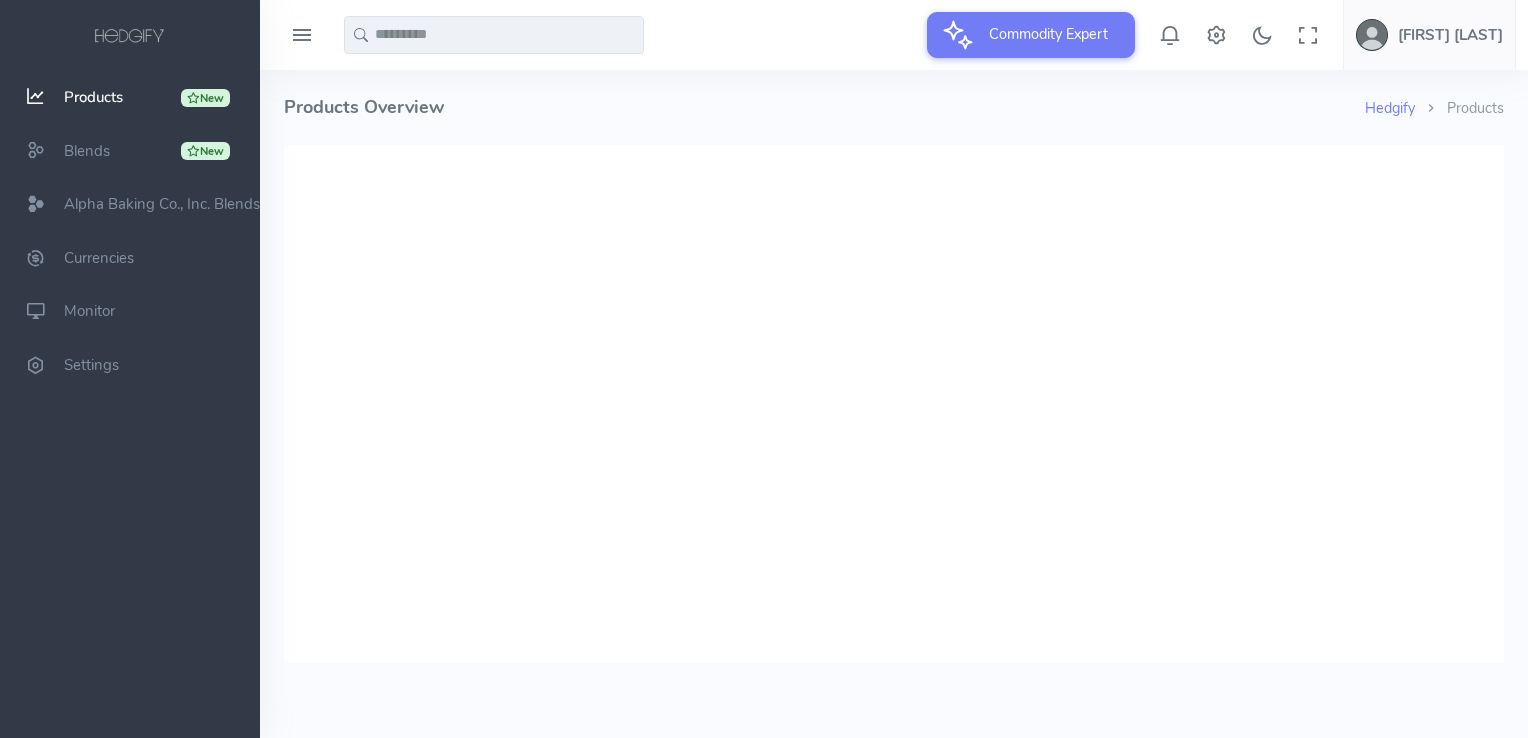 scroll, scrollTop: 0, scrollLeft: 0, axis: both 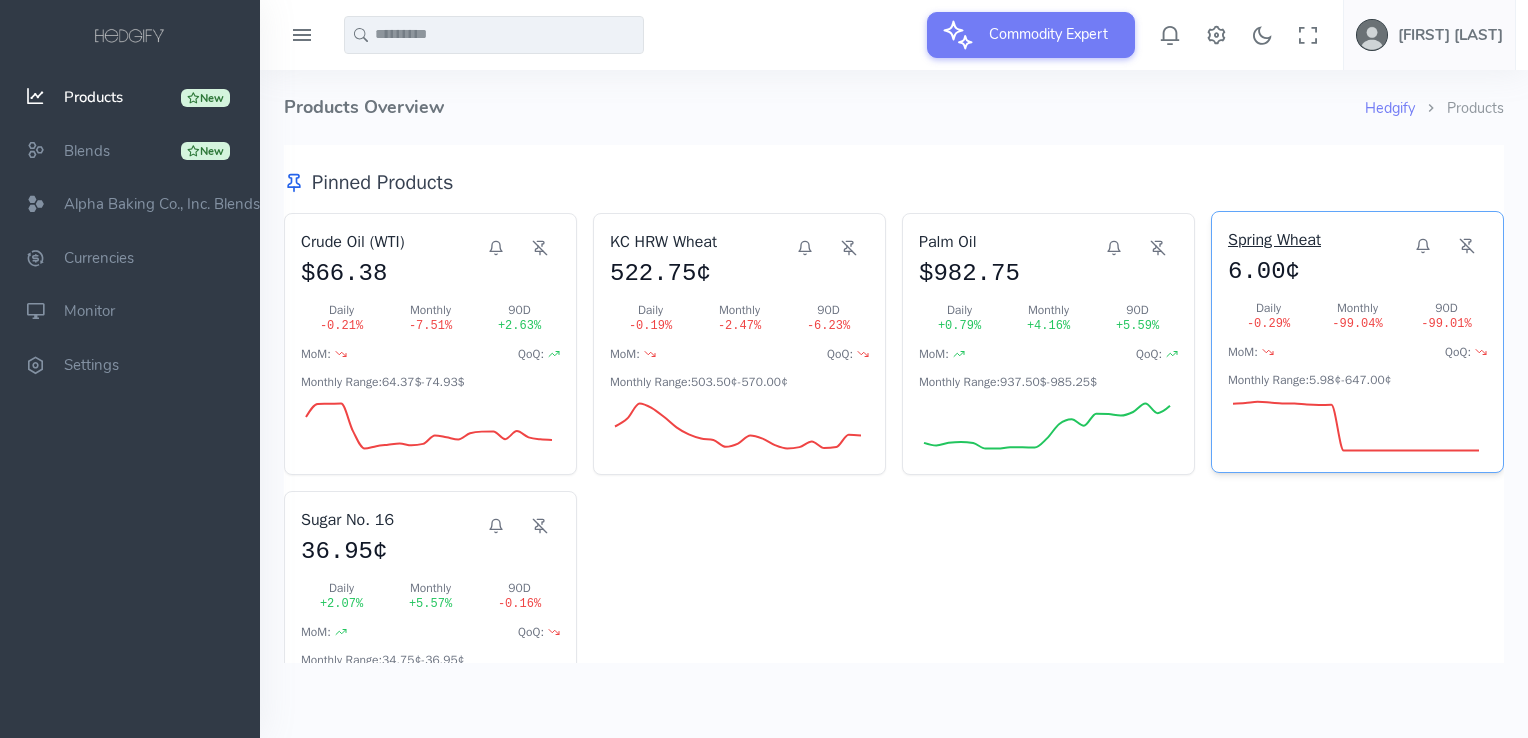 click on "Spring Wheat" at bounding box center (1315, 240) 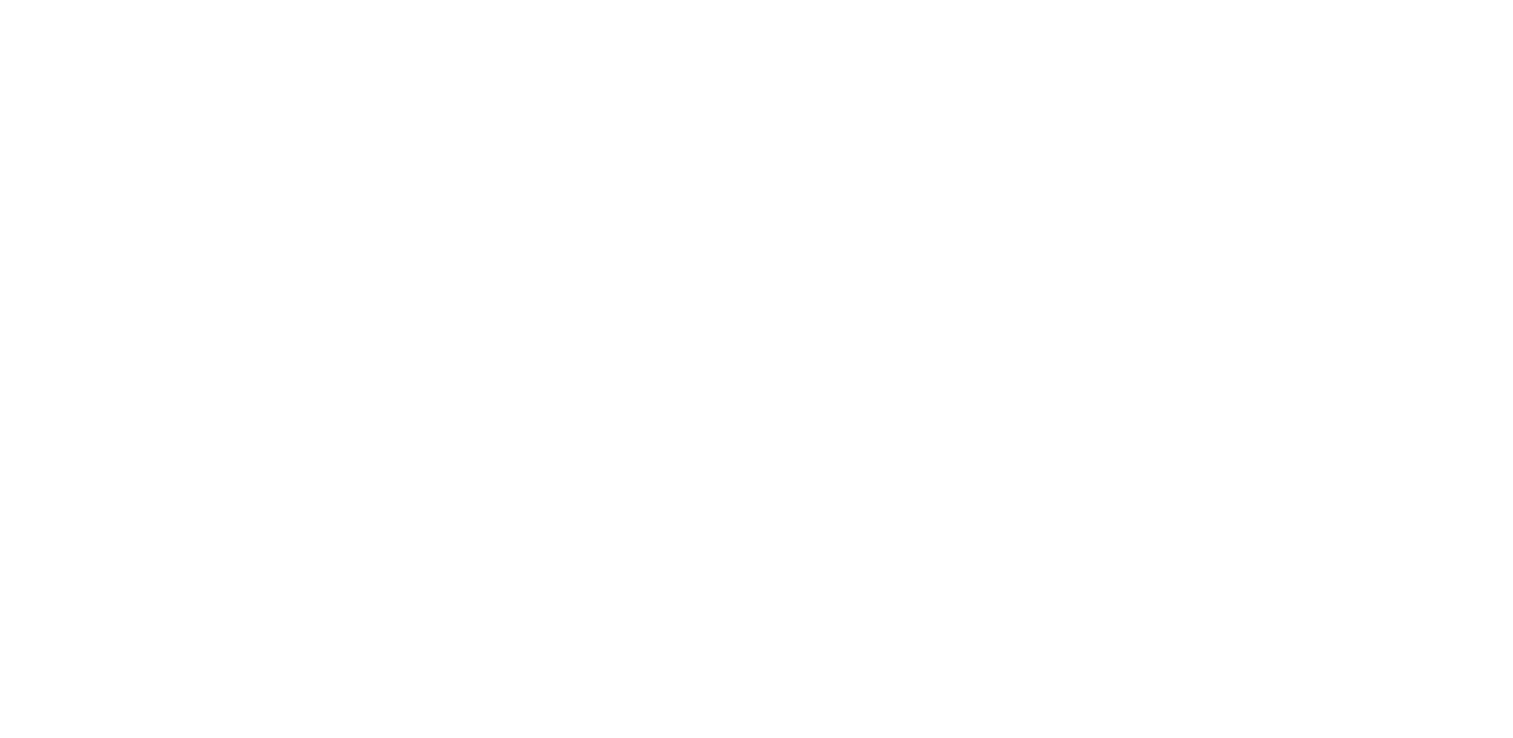 scroll, scrollTop: 0, scrollLeft: 0, axis: both 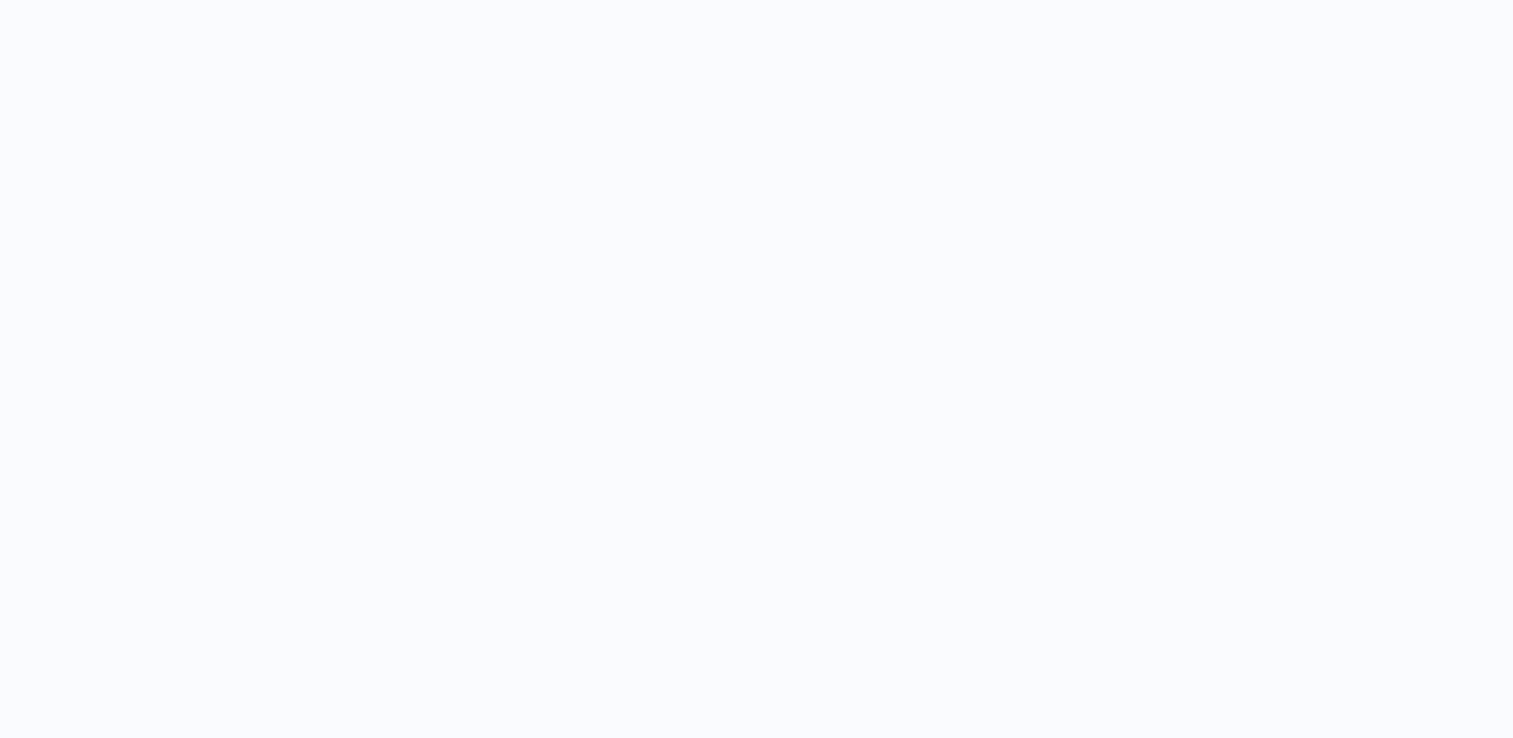 select on "****" 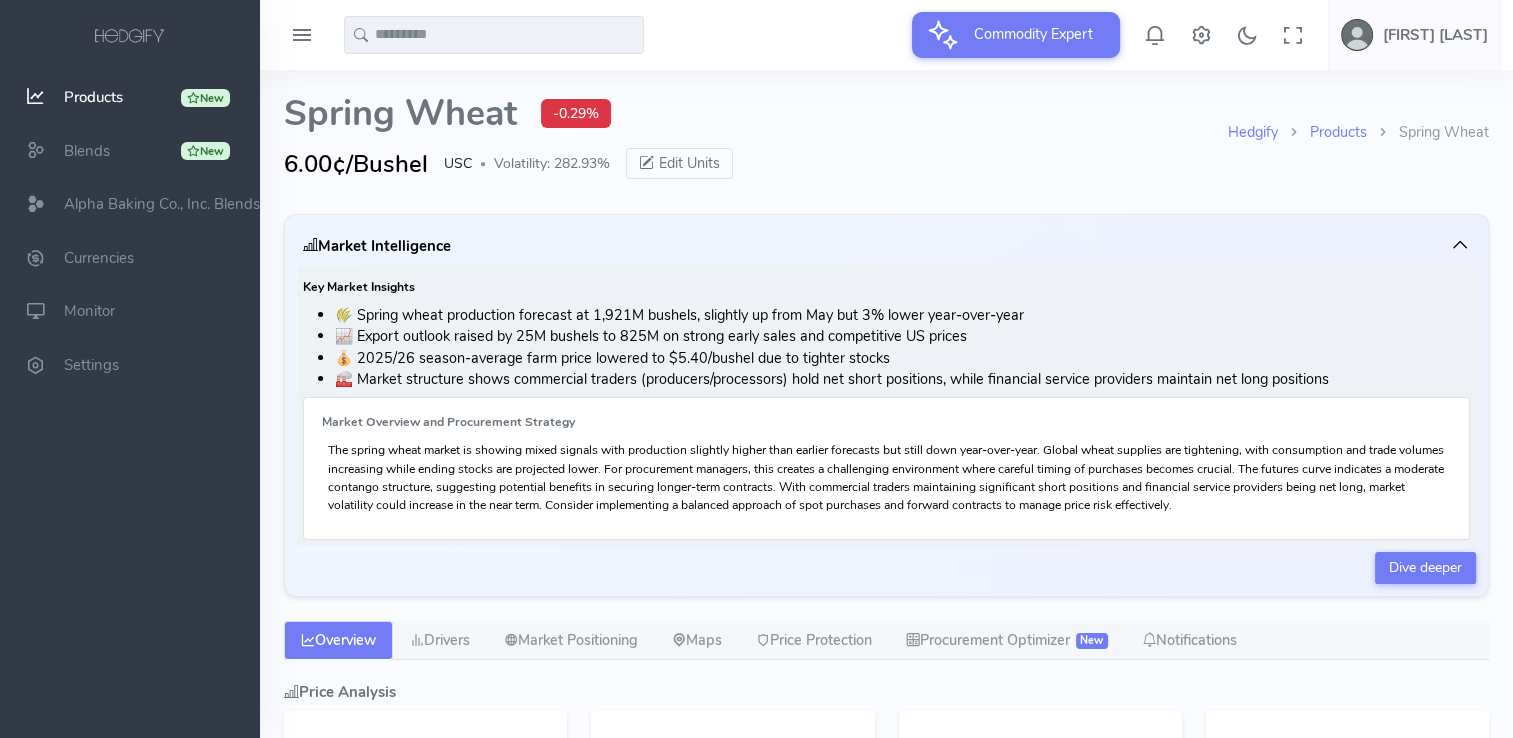 type on "**********" 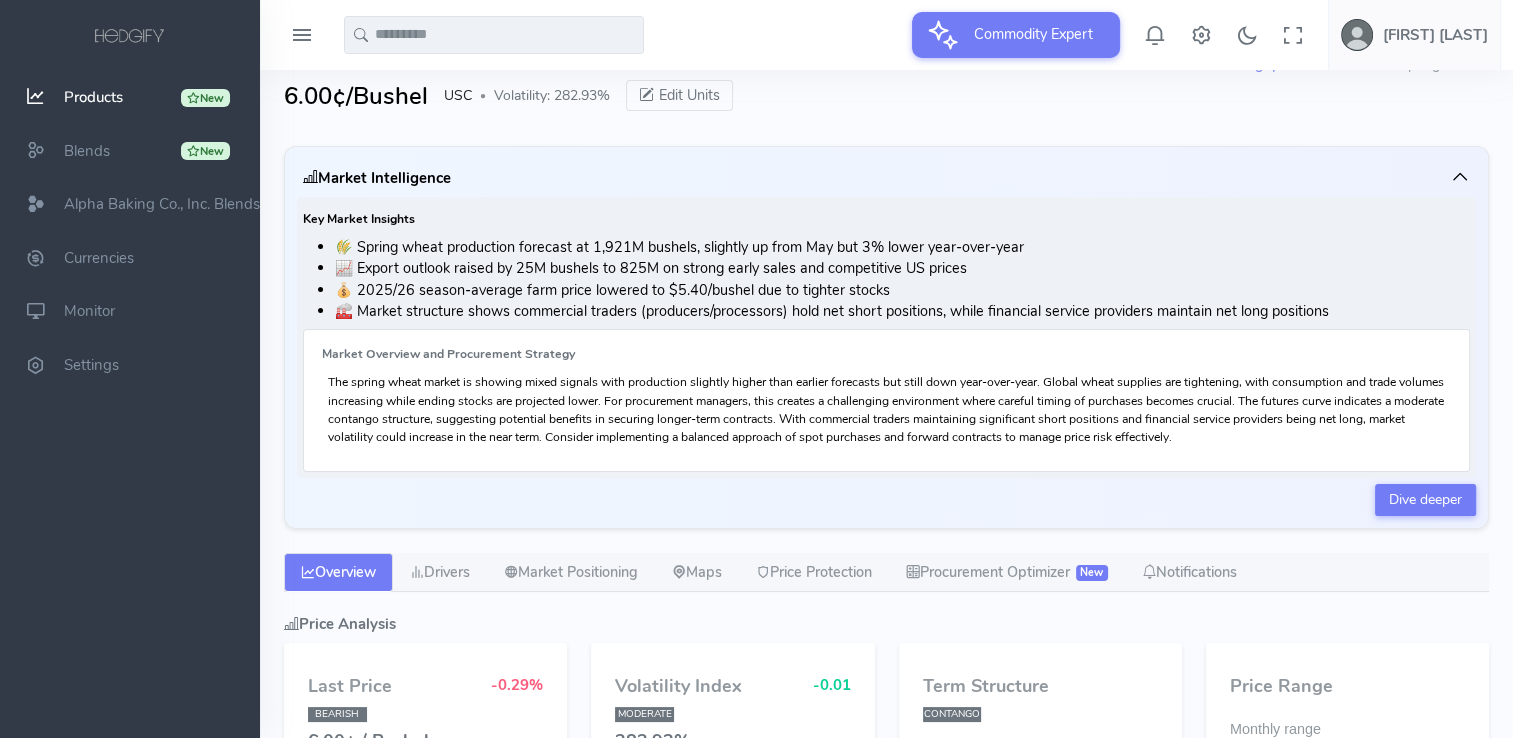 scroll, scrollTop: 100, scrollLeft: 0, axis: vertical 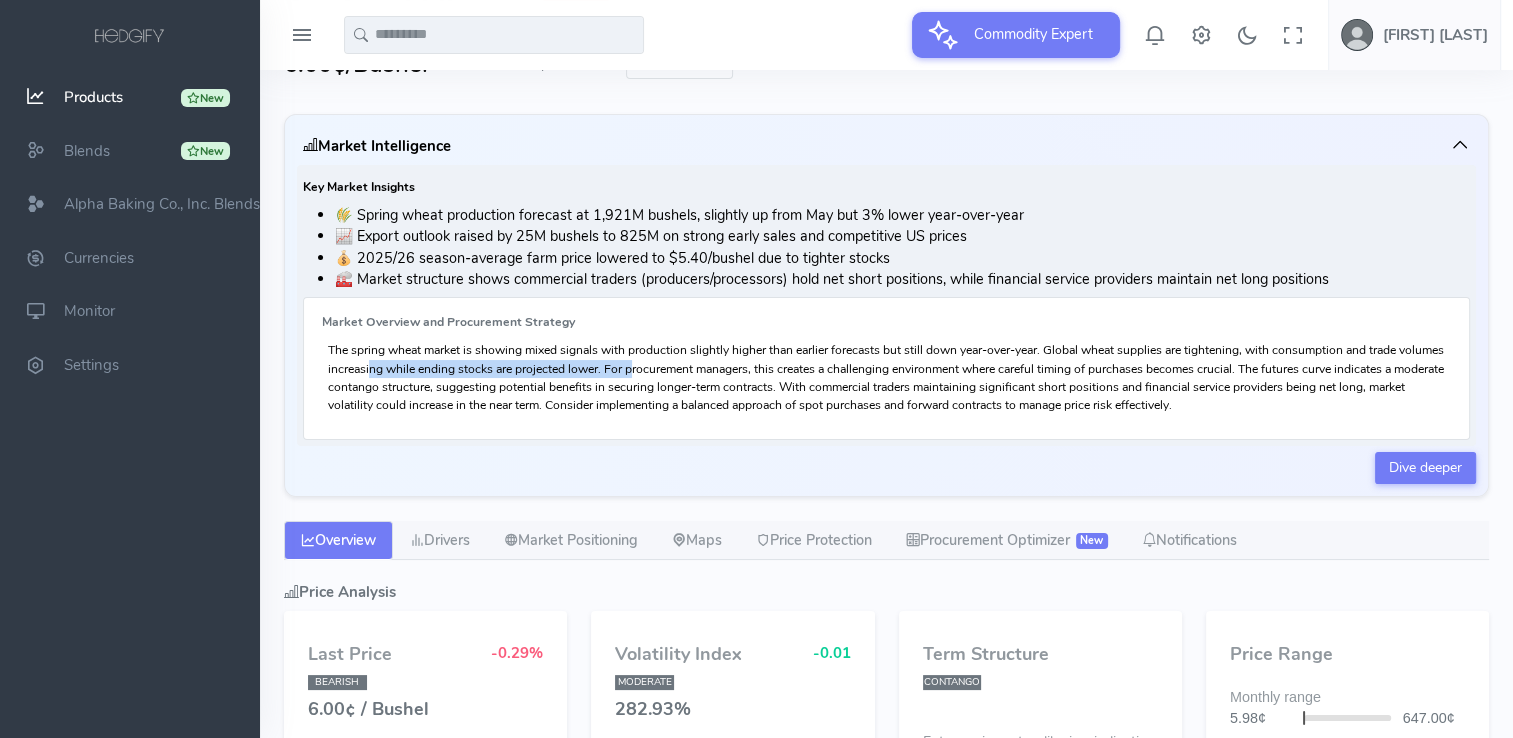 drag, startPoint x: 383, startPoint y: 365, endPoint x: 652, endPoint y: 364, distance: 269.00186 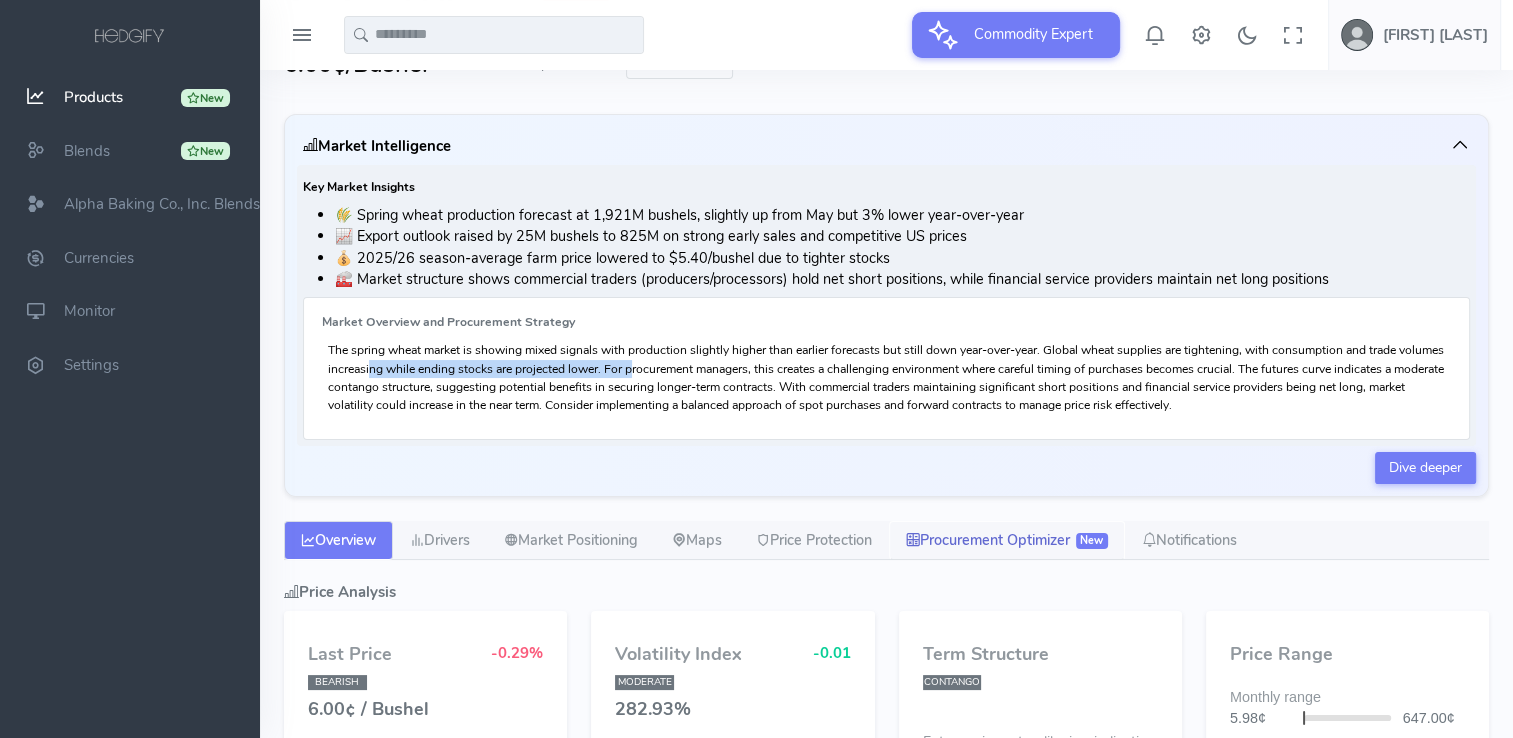 click on "Procurement Optimizer
New" at bounding box center [1007, 541] 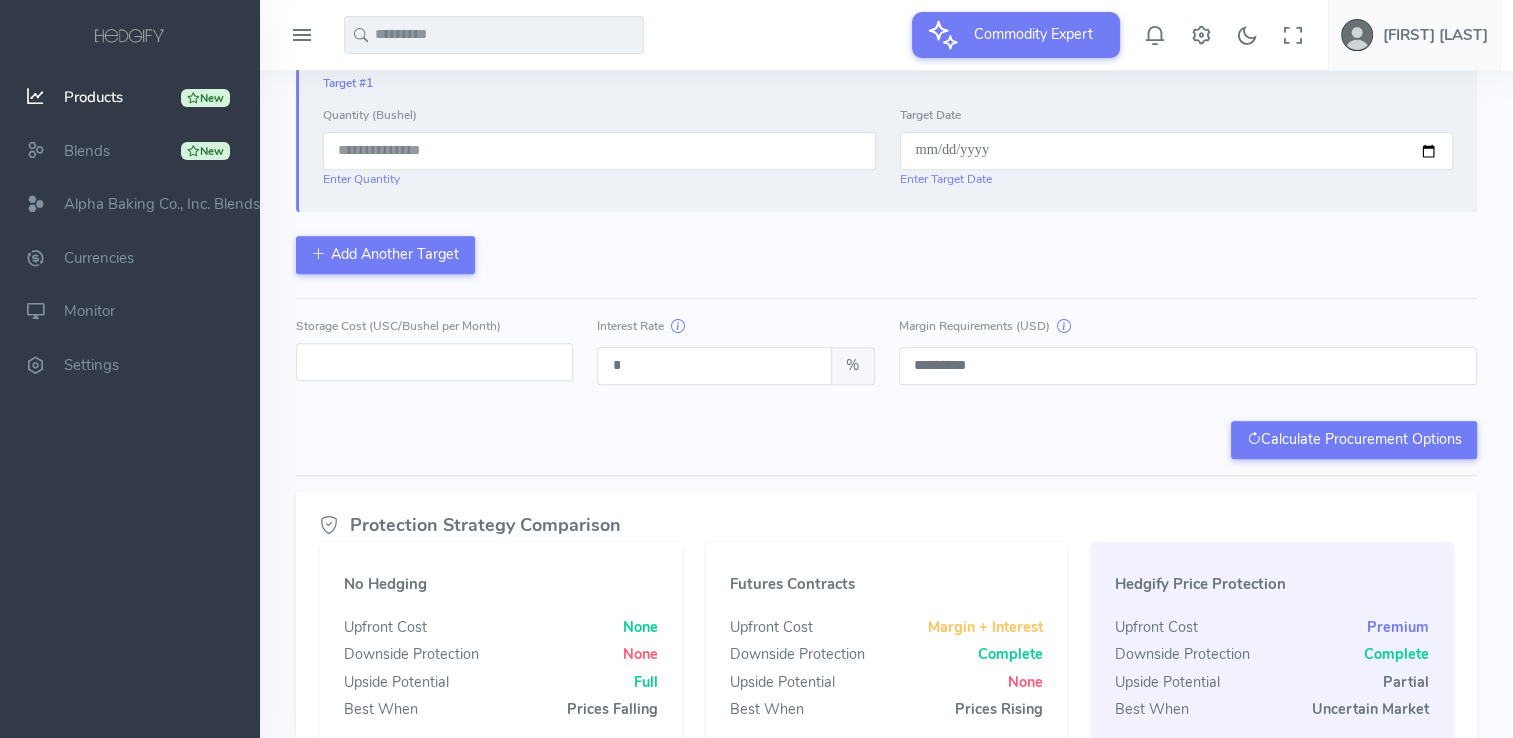 scroll, scrollTop: 800, scrollLeft: 0, axis: vertical 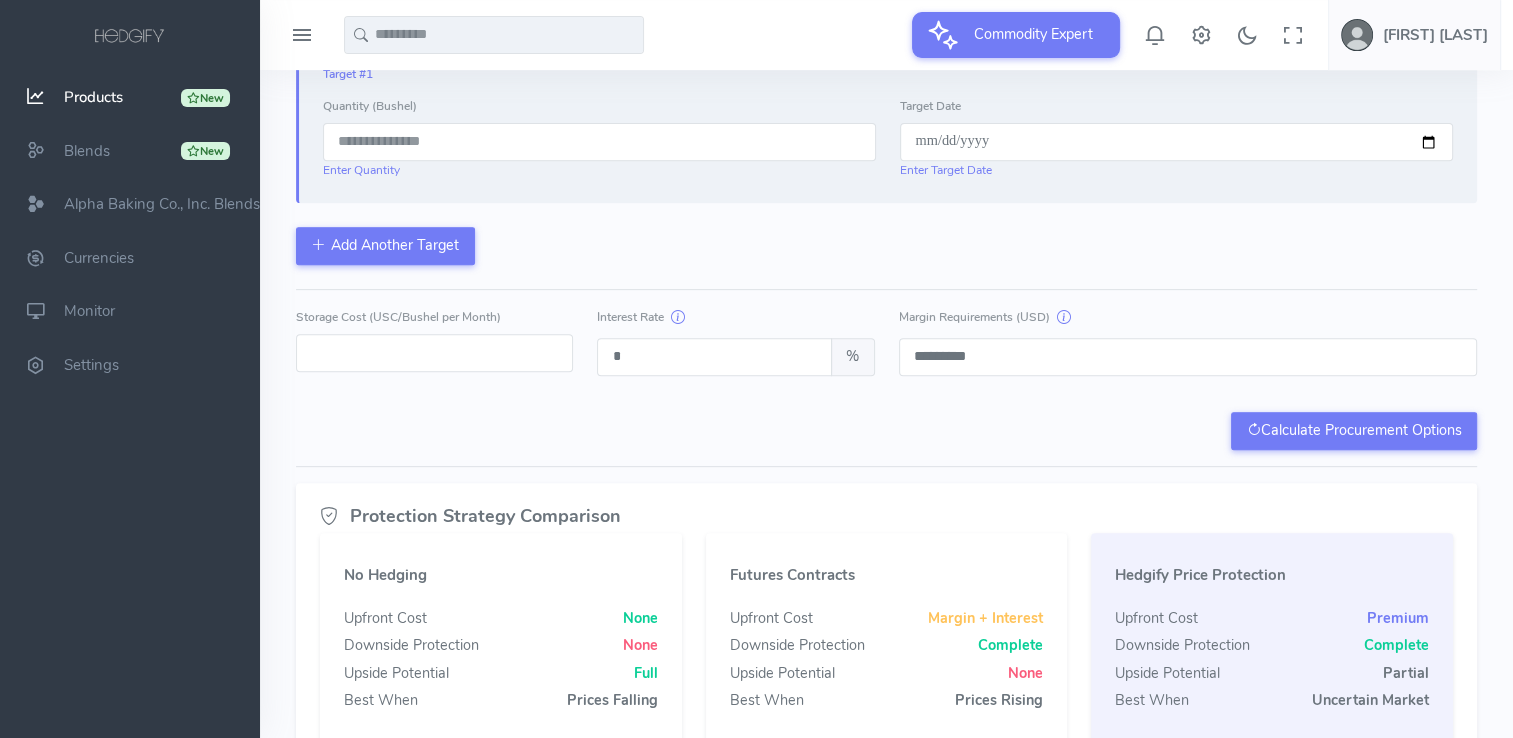 click at bounding box center [599, 142] 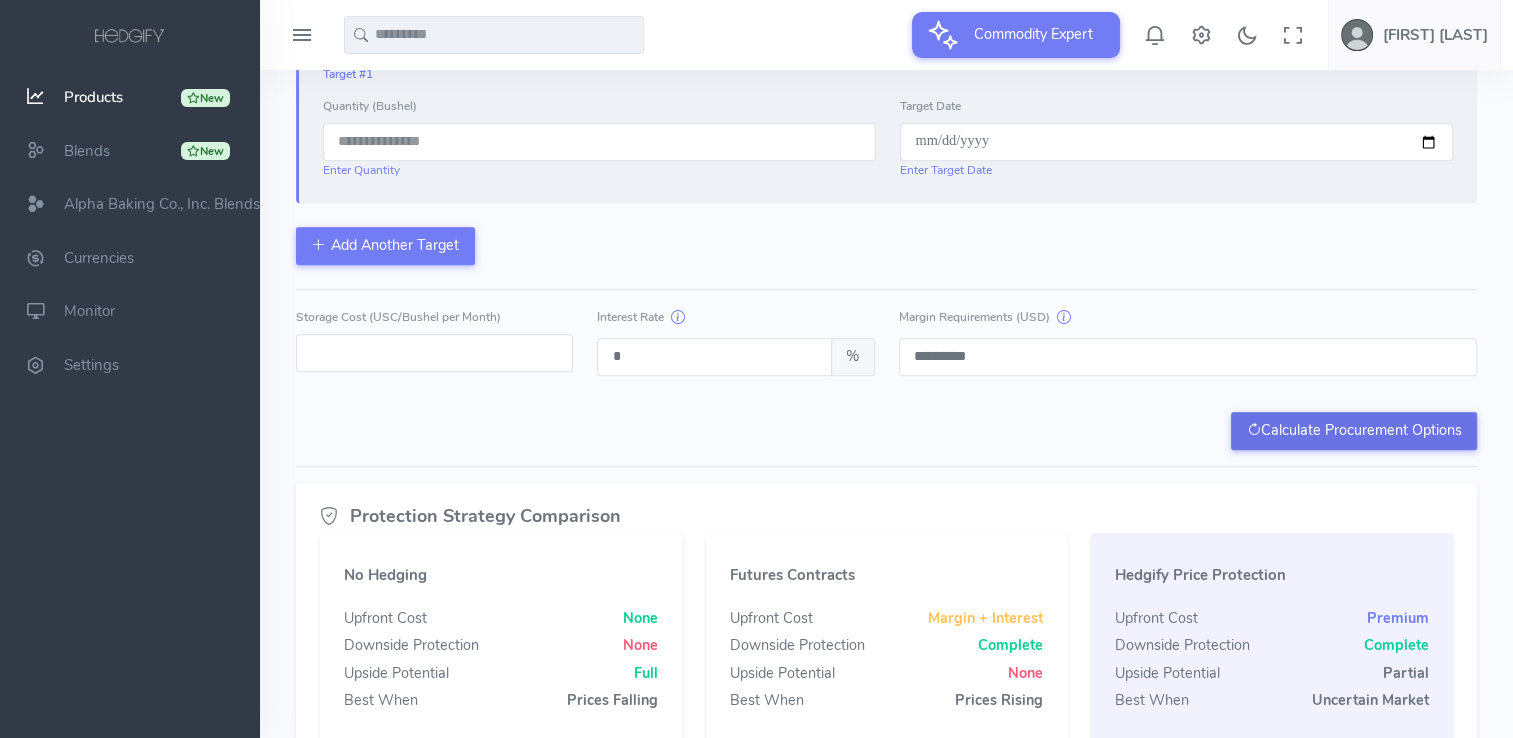 click on "Calculate Procurement Options" at bounding box center [1354, 431] 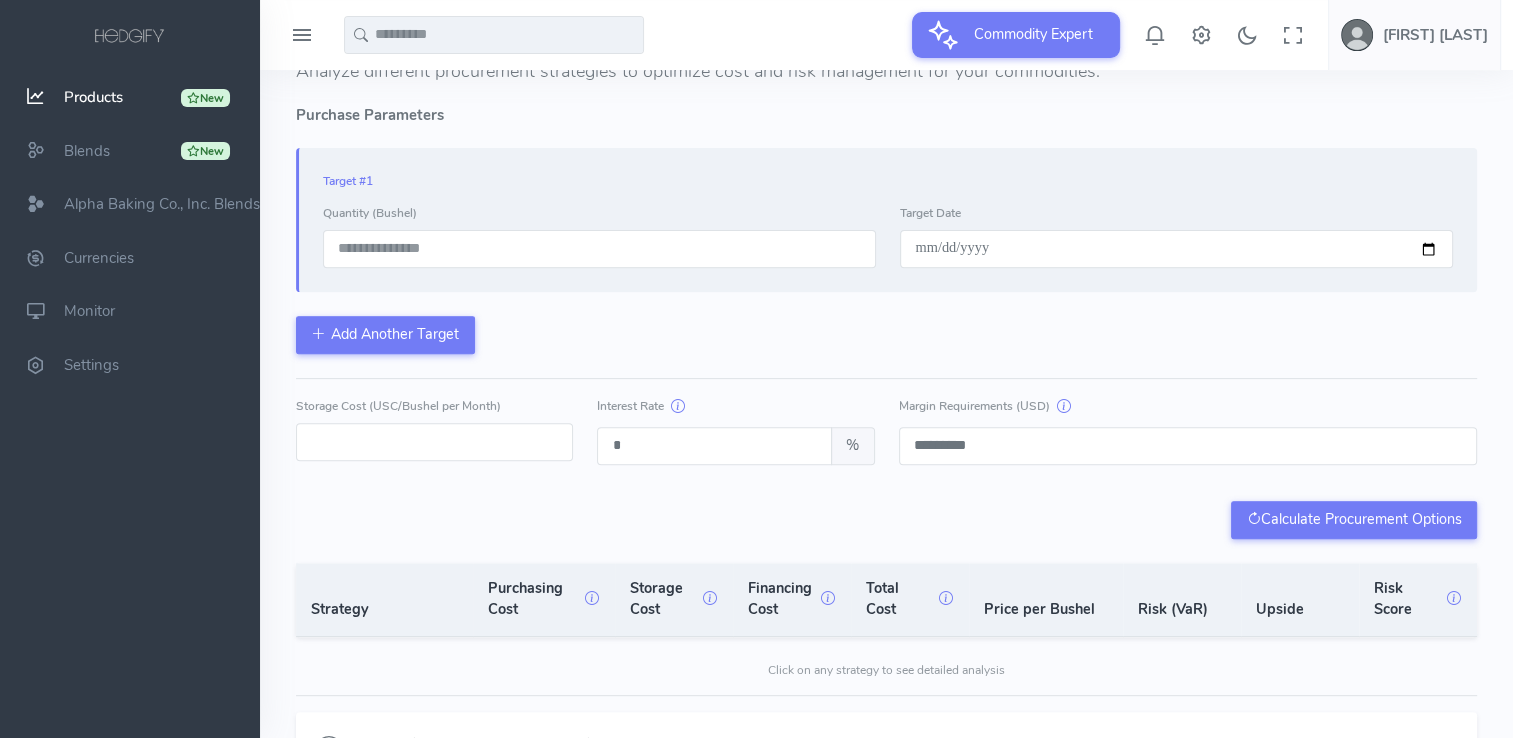 scroll, scrollTop: 800, scrollLeft: 0, axis: vertical 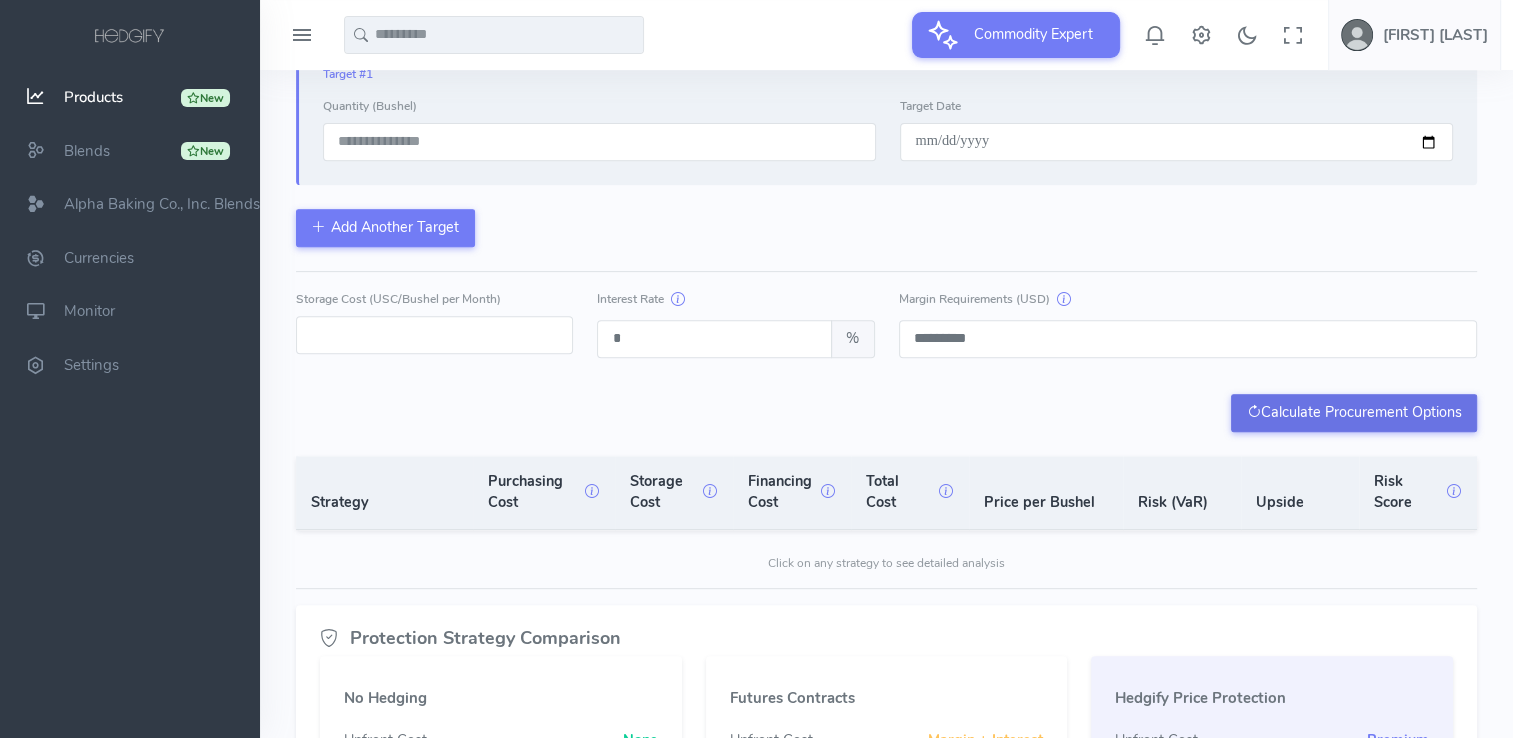 click on "Calculate Procurement Options" at bounding box center (1354, 413) 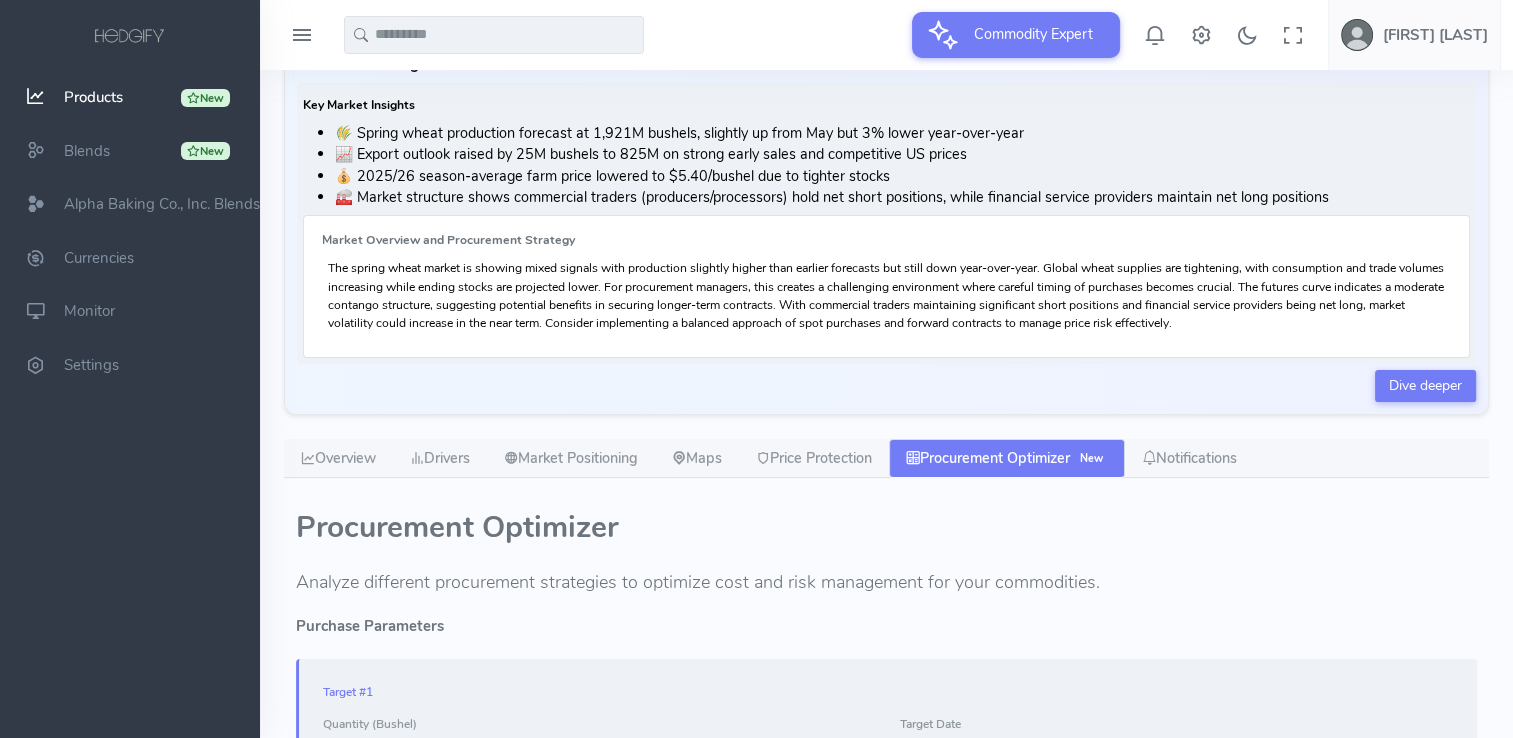 scroll, scrollTop: 0, scrollLeft: 0, axis: both 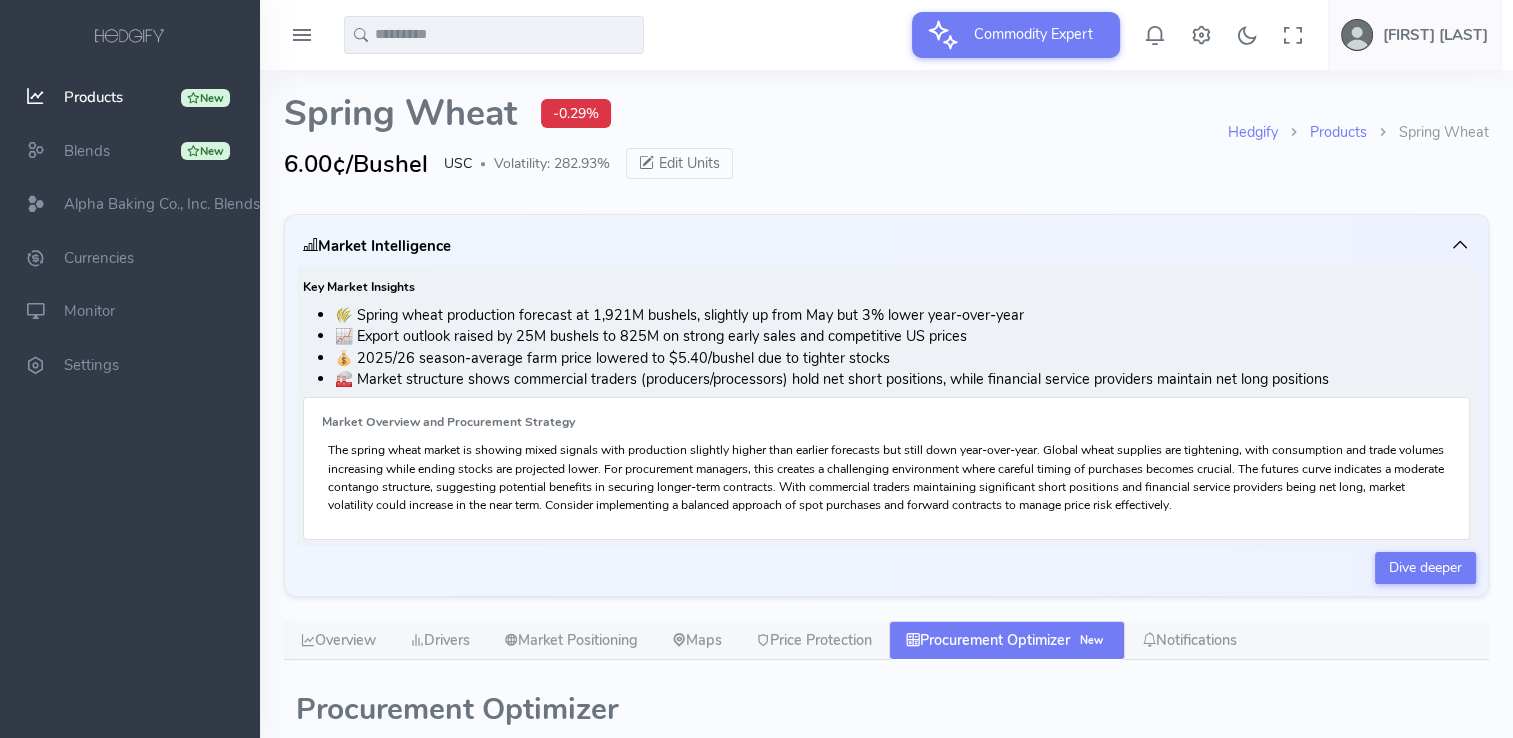 click at bounding box center (494, 35) 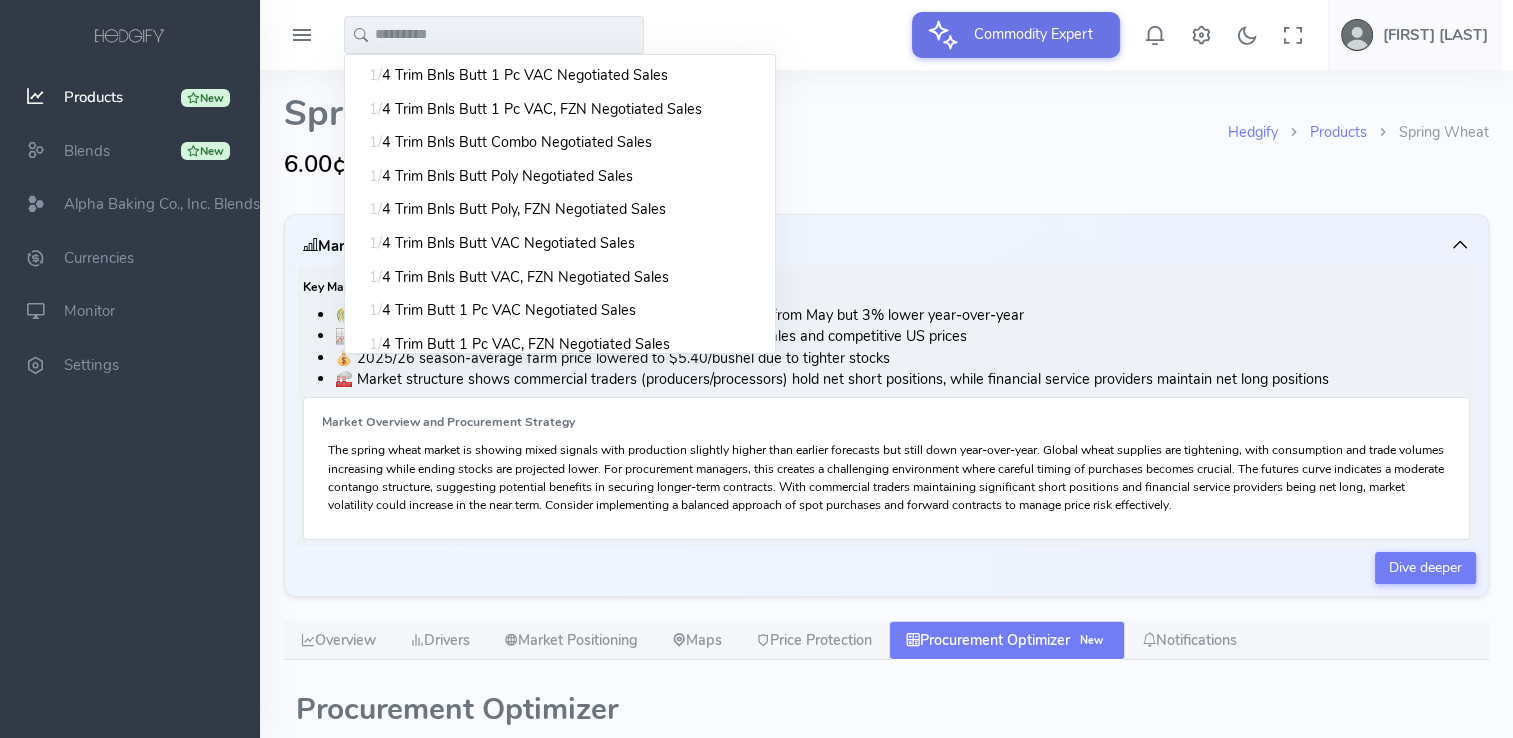 click on "Commodity Expert" at bounding box center (1033, 34) 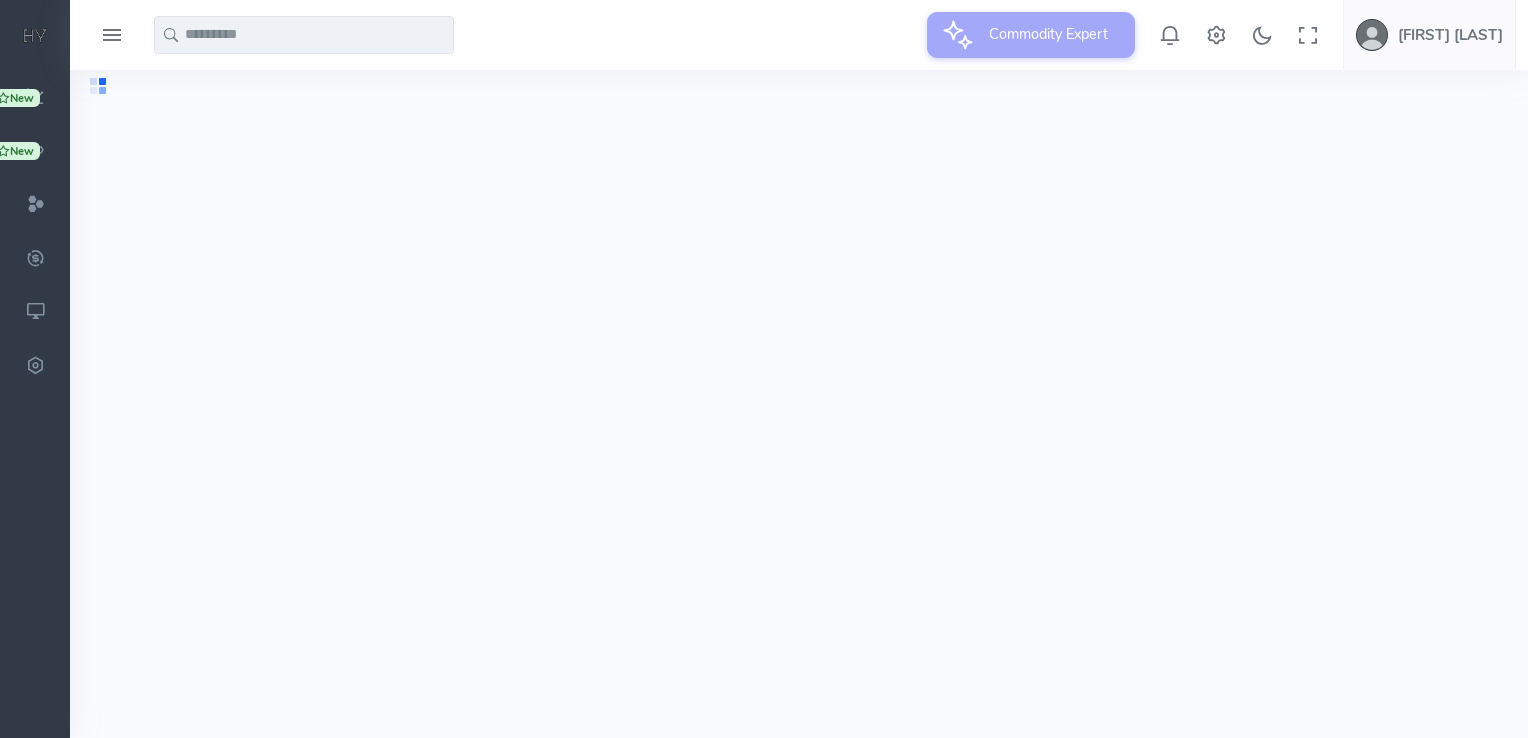 scroll, scrollTop: 0, scrollLeft: 0, axis: both 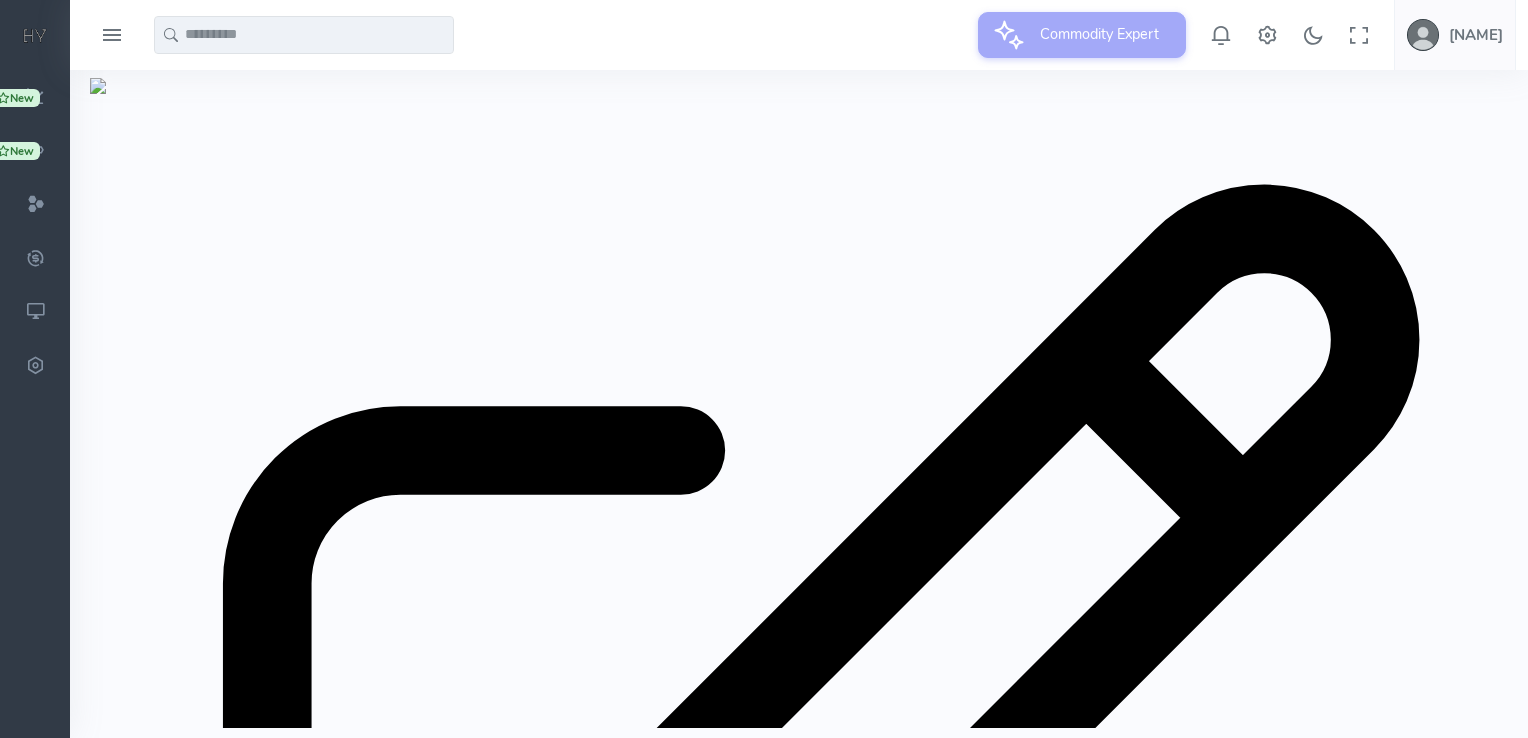 click on "Analyze Spring Wheat" at bounding box center [799, 3714] 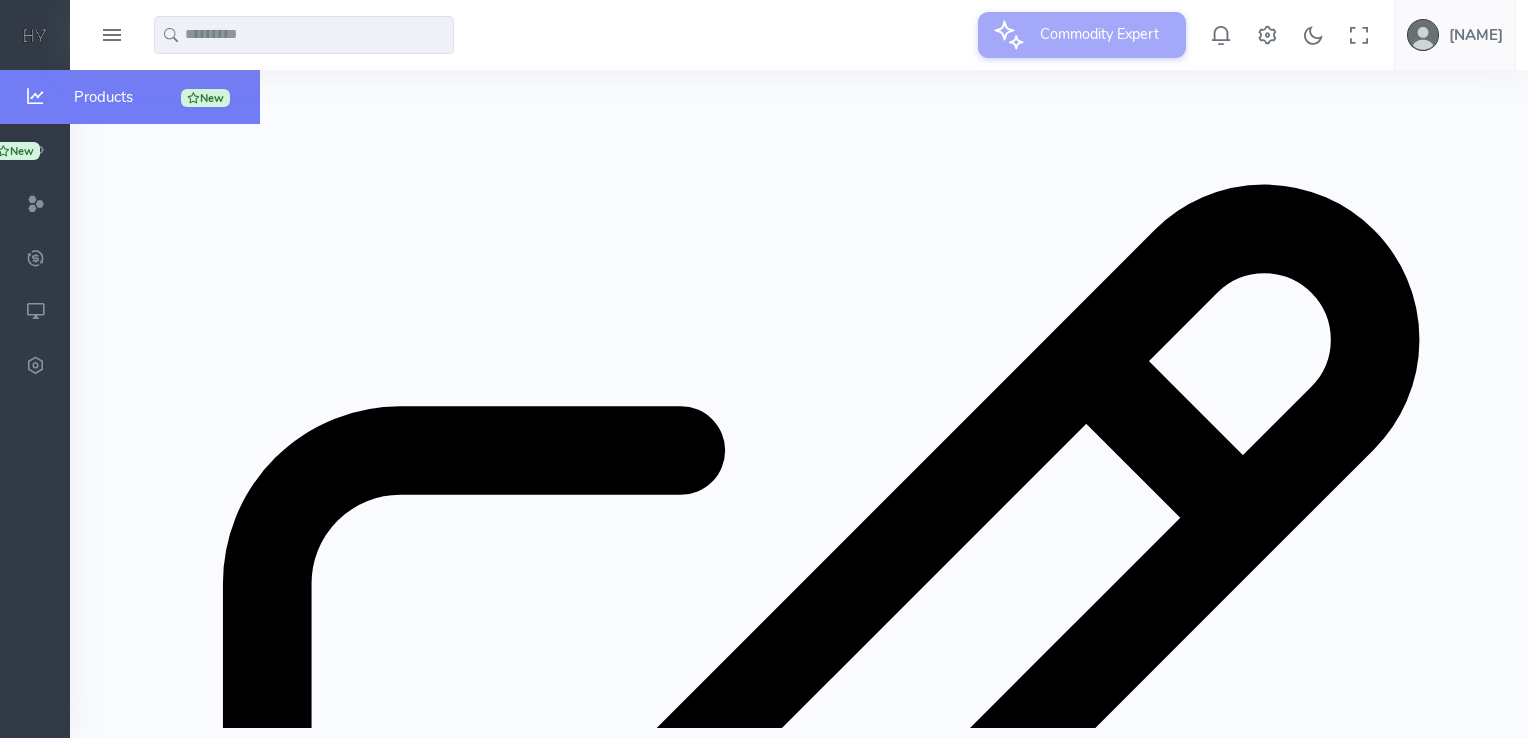 click at bounding box center [35, 97] 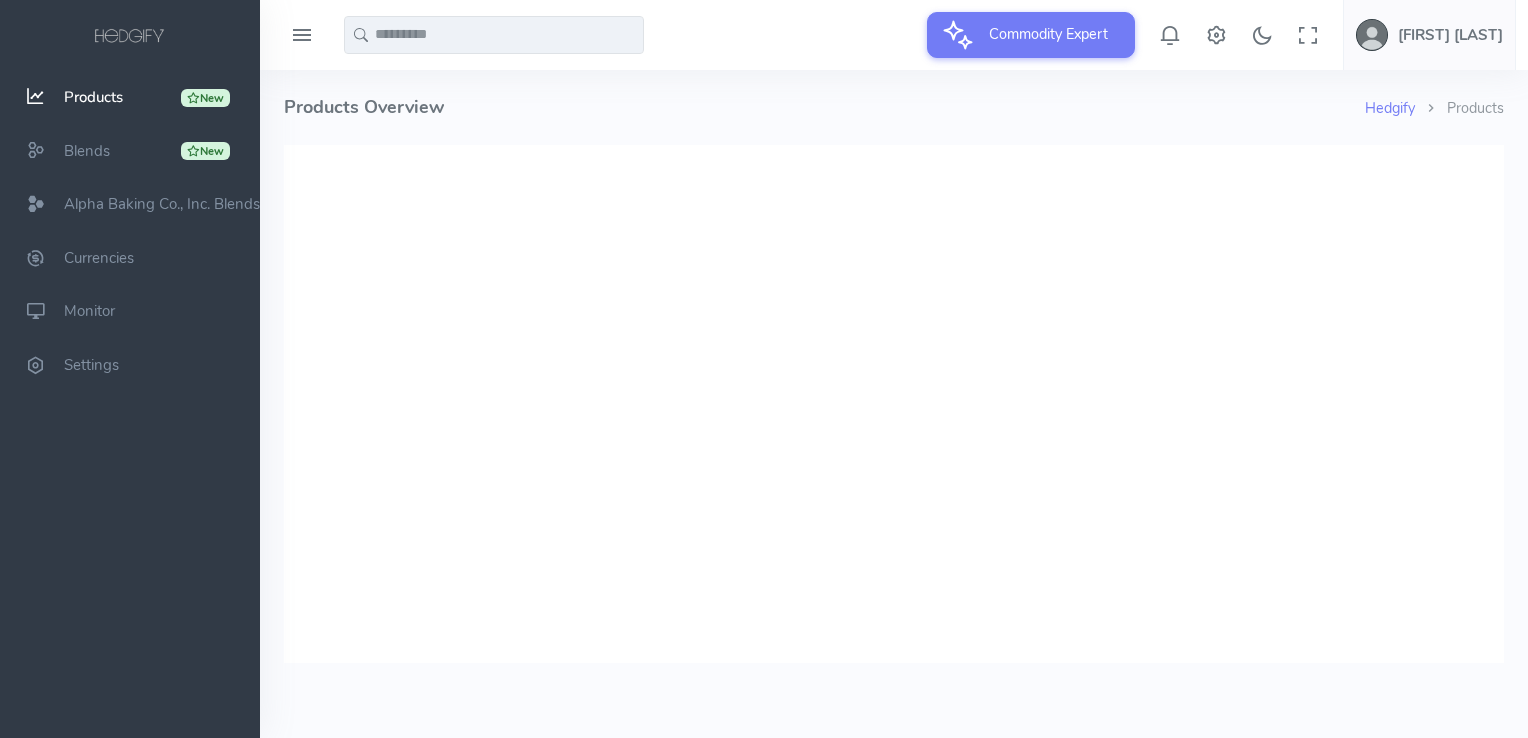 scroll, scrollTop: 0, scrollLeft: 0, axis: both 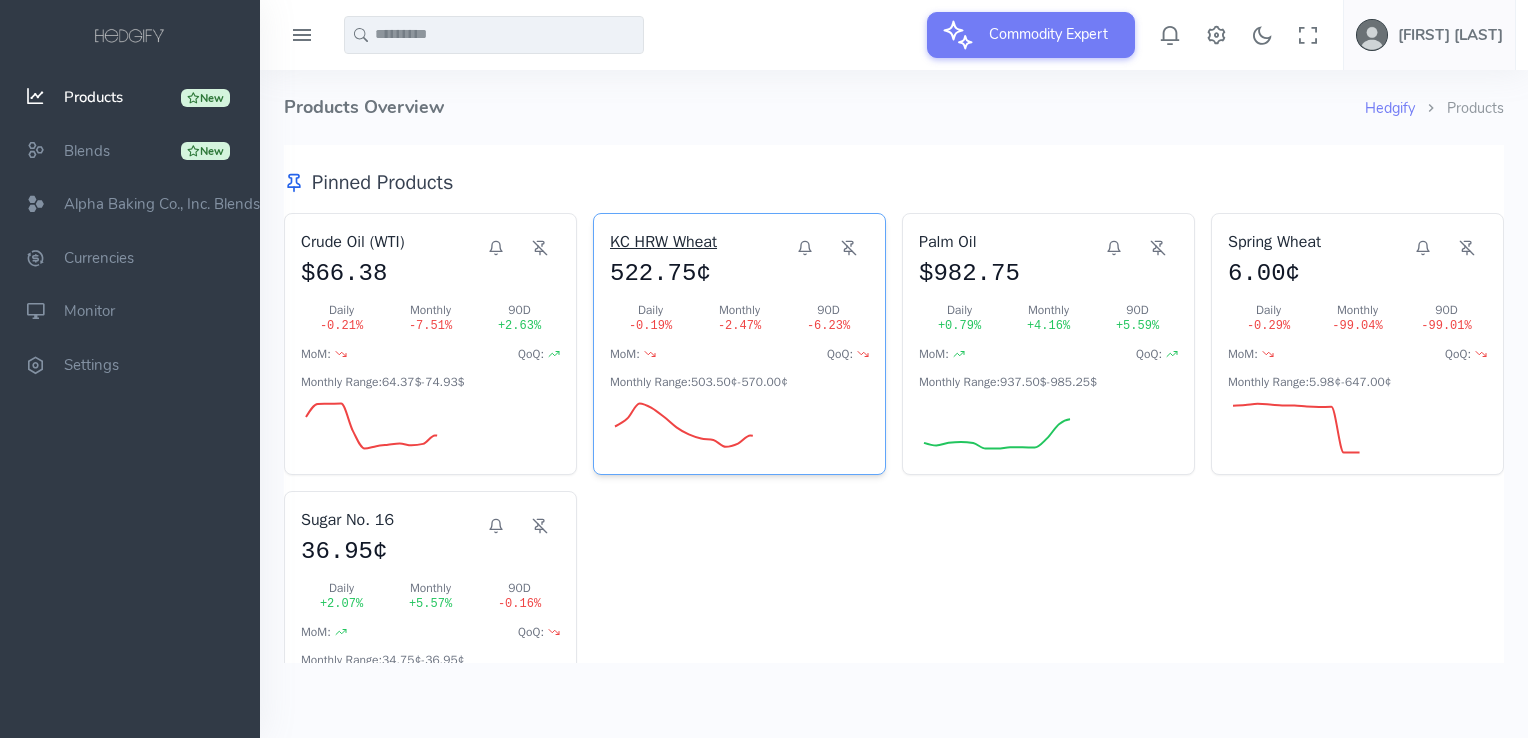 click on "KC HRW Wheat" at bounding box center (697, 242) 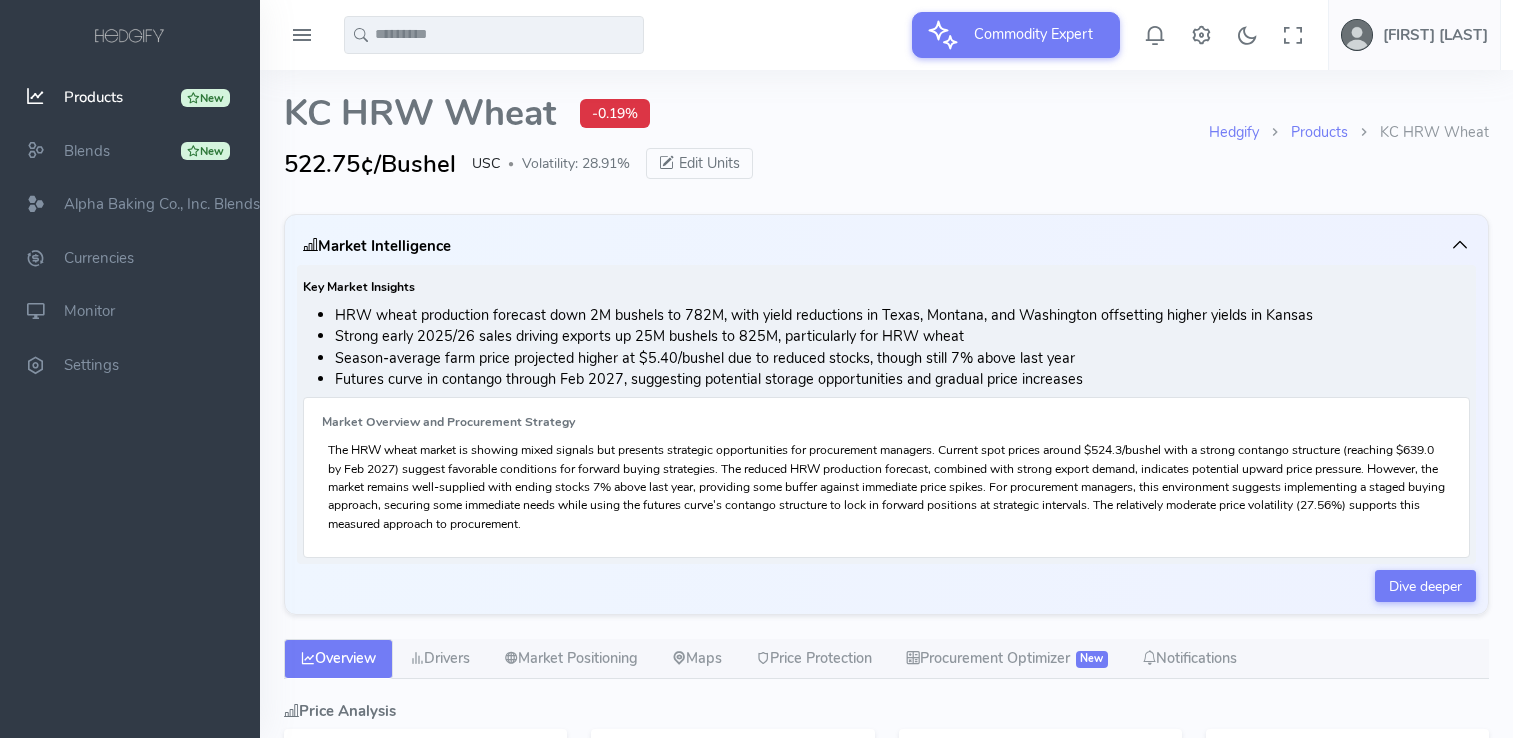 select on "****" 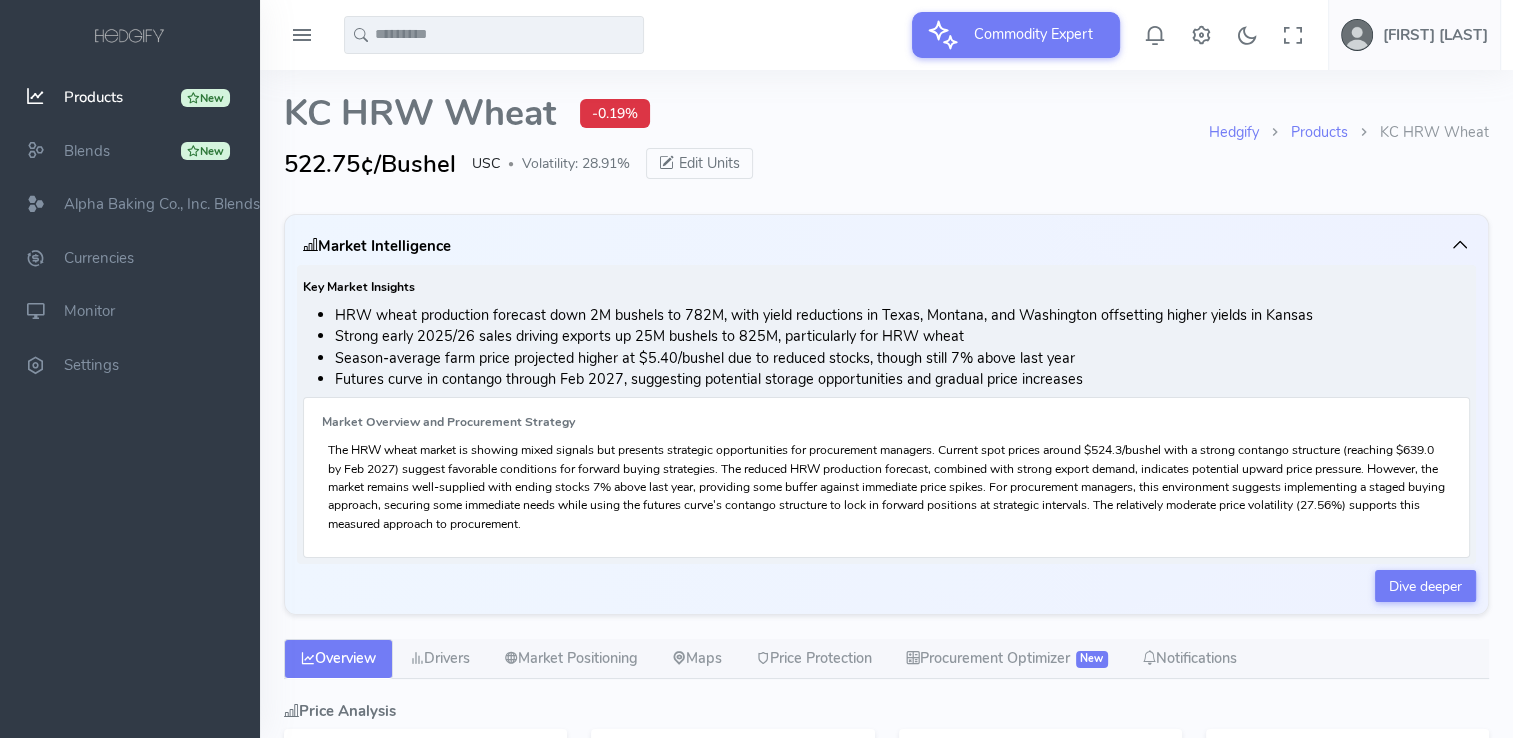 type on "**********" 